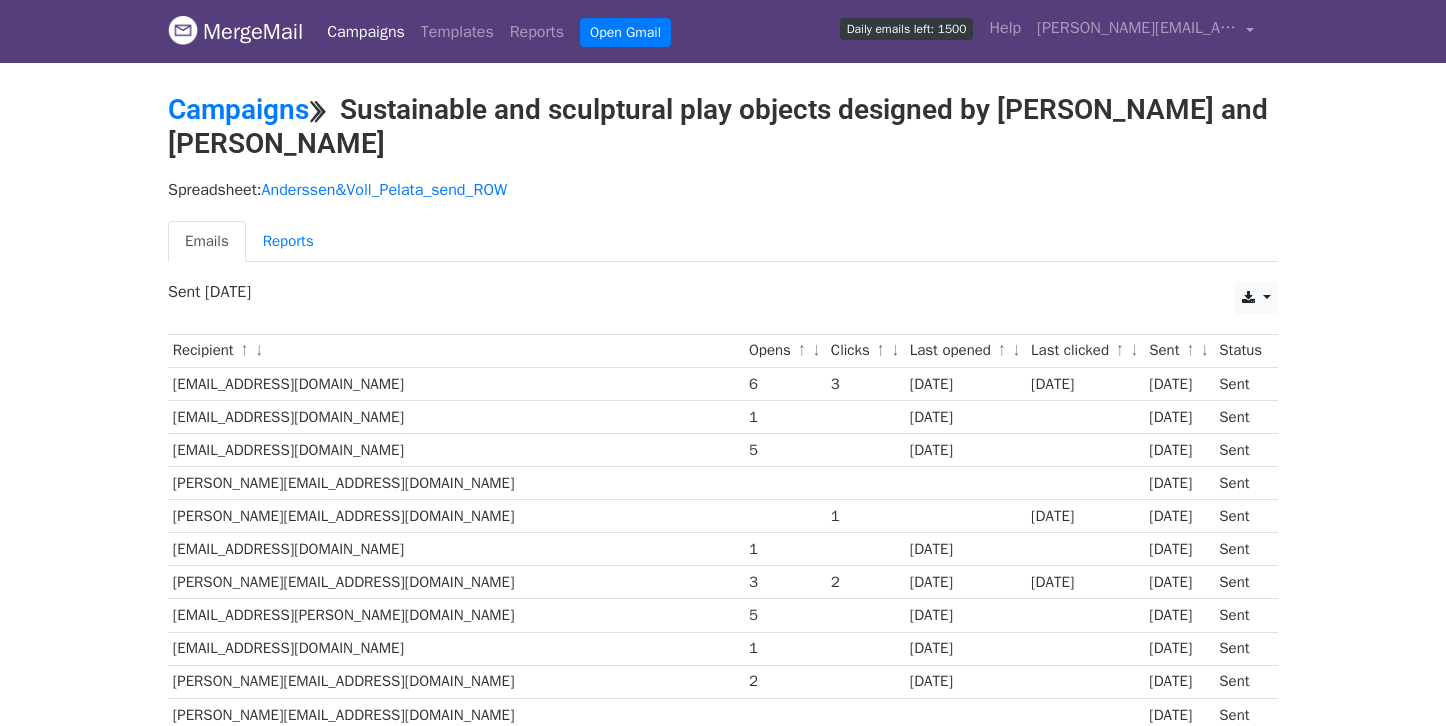 scroll, scrollTop: 0, scrollLeft: 0, axis: both 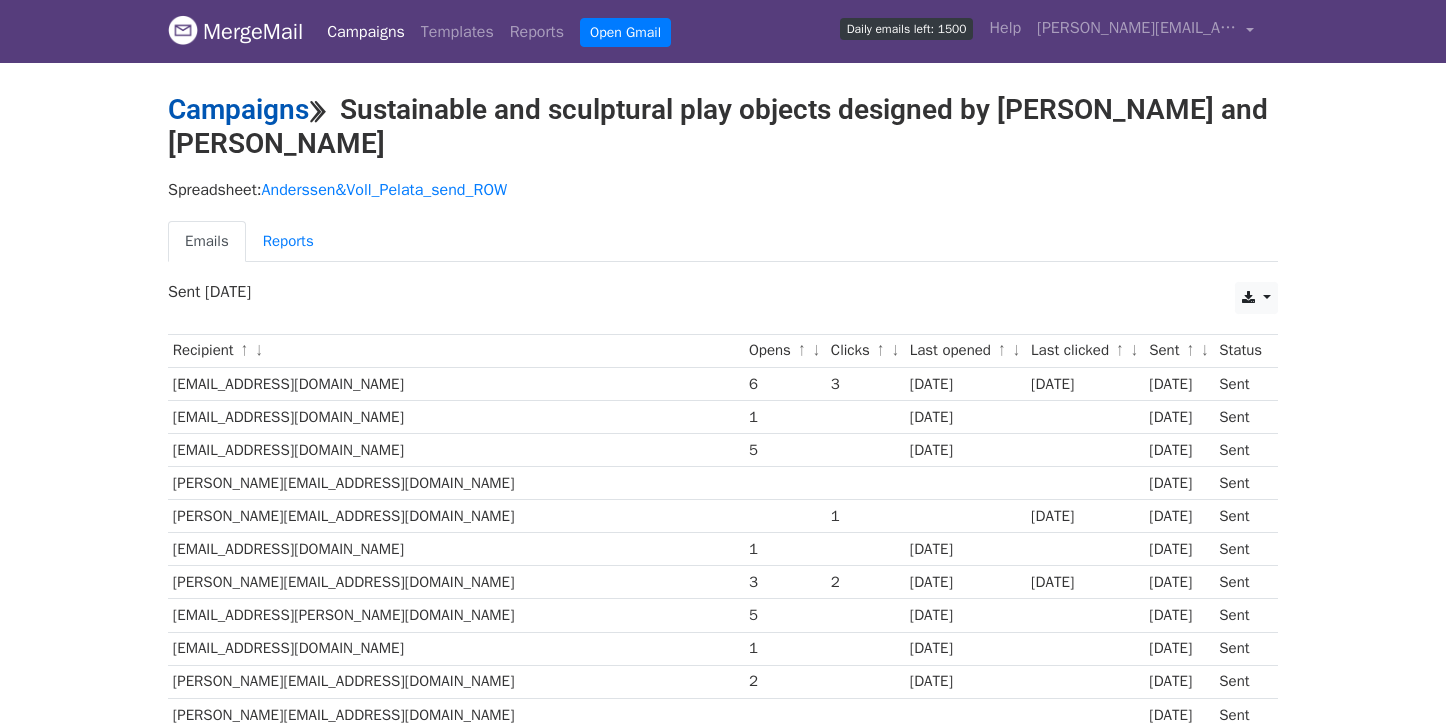 click on "Campaigns" at bounding box center (238, 109) 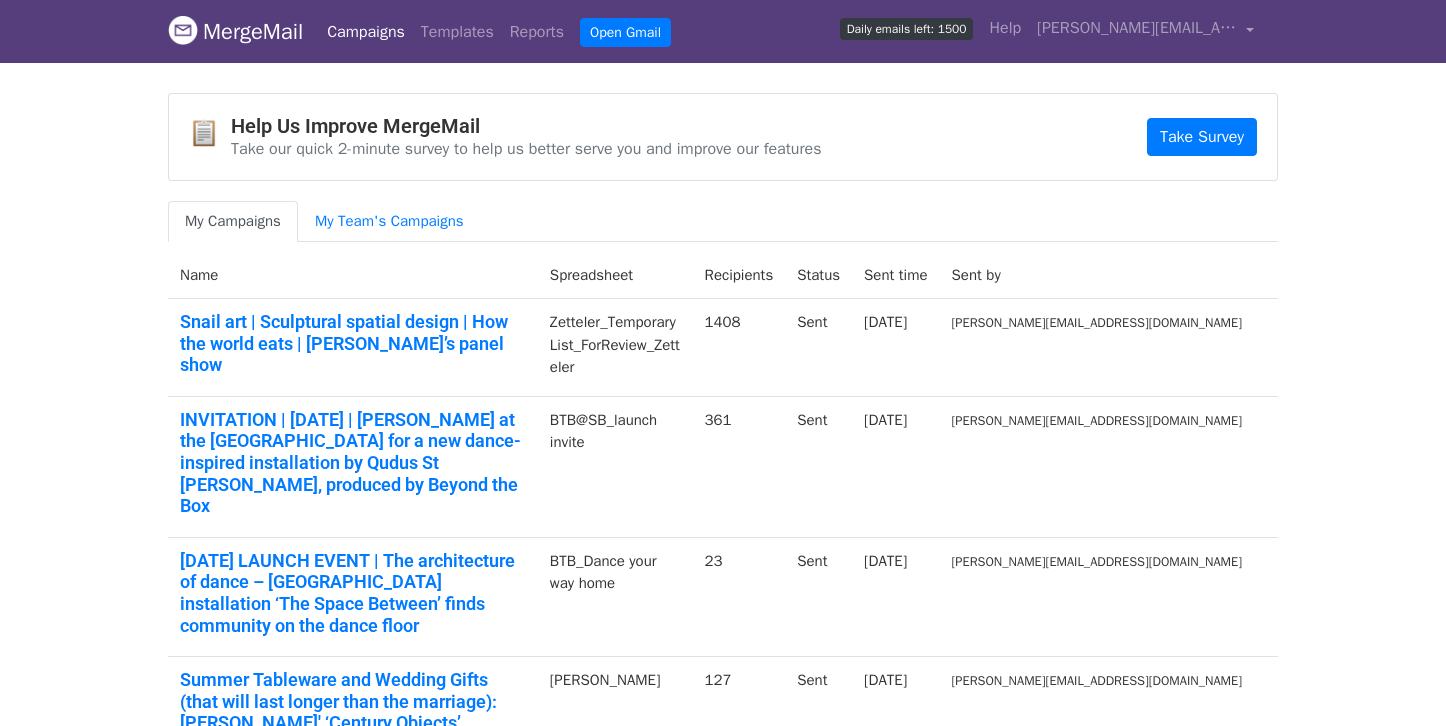 scroll, scrollTop: 0, scrollLeft: 0, axis: both 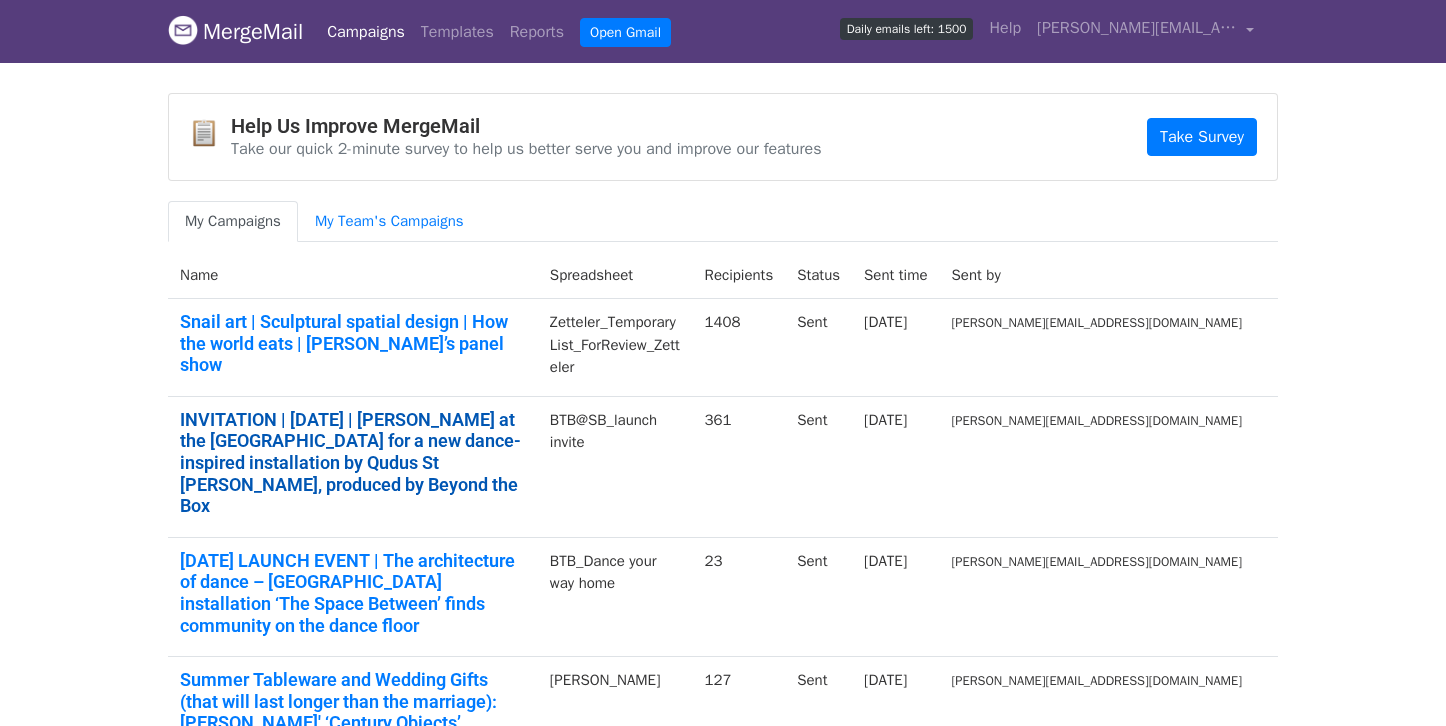 click on "INVITATION | 24th July | Join Zetteler at the Southbank for a new dance-inspired installation by Qudus St Patrick, produced by Beyond the Box" at bounding box center [353, 463] 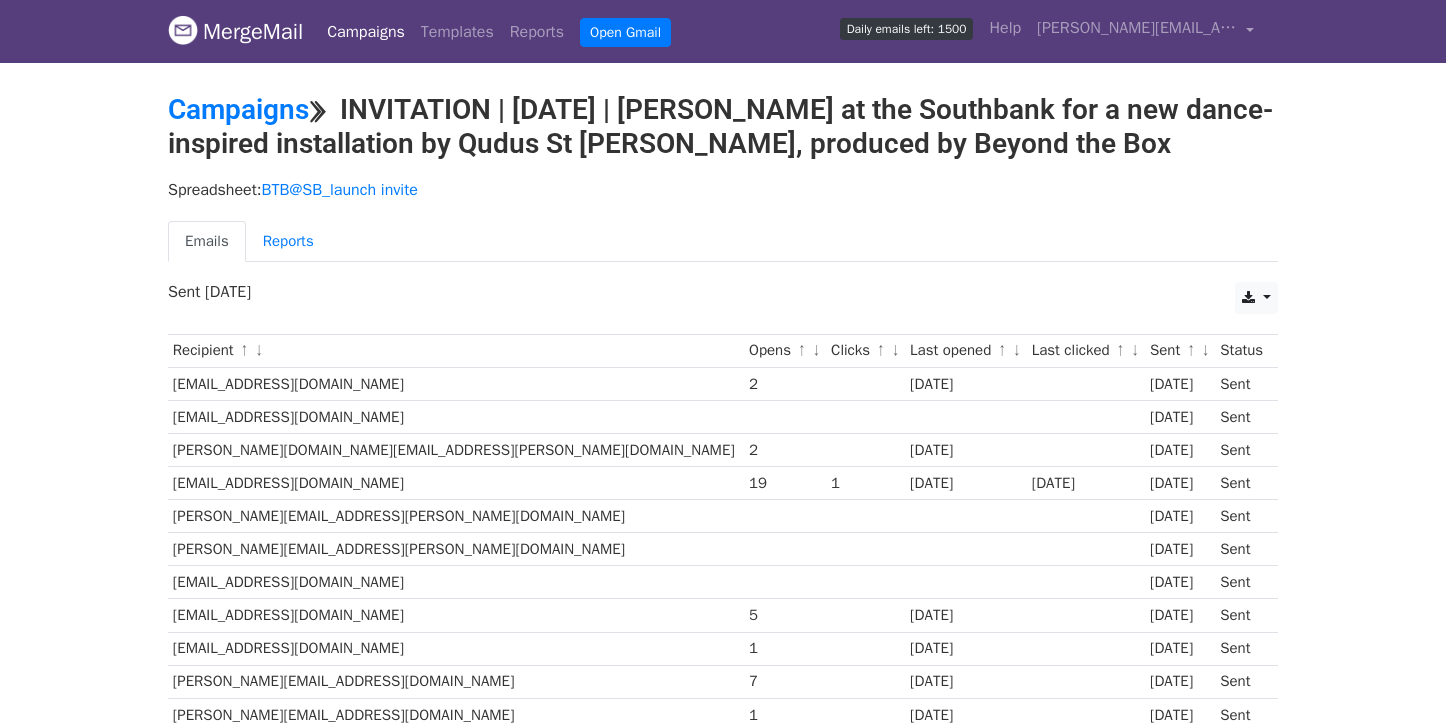 scroll, scrollTop: 0, scrollLeft: 0, axis: both 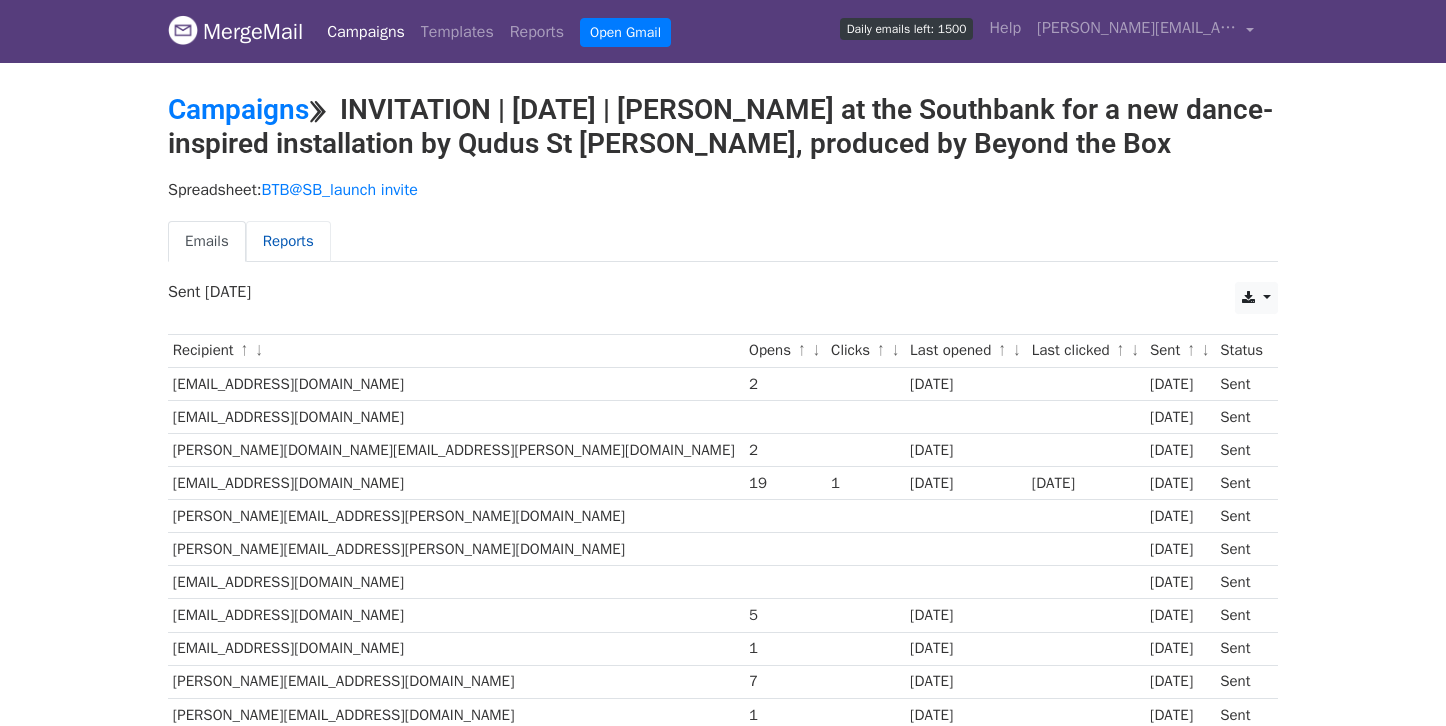 click on "Reports" at bounding box center [288, 241] 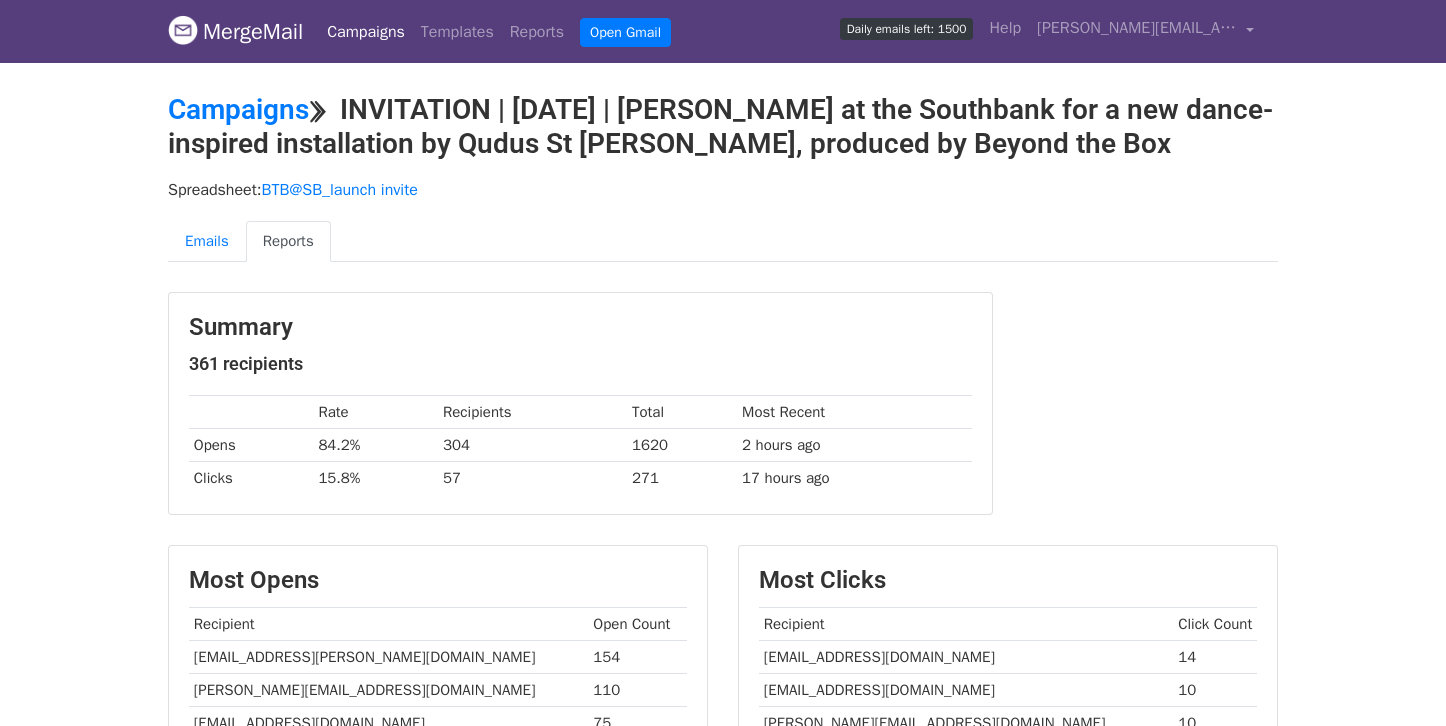 scroll, scrollTop: 0, scrollLeft: 0, axis: both 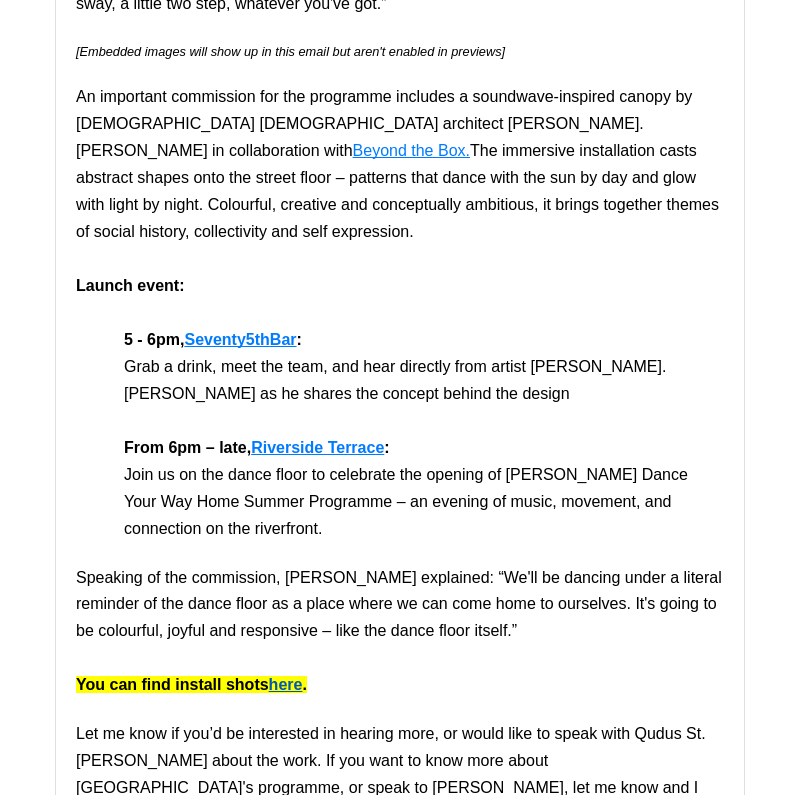 click on "here" at bounding box center (286, 684) 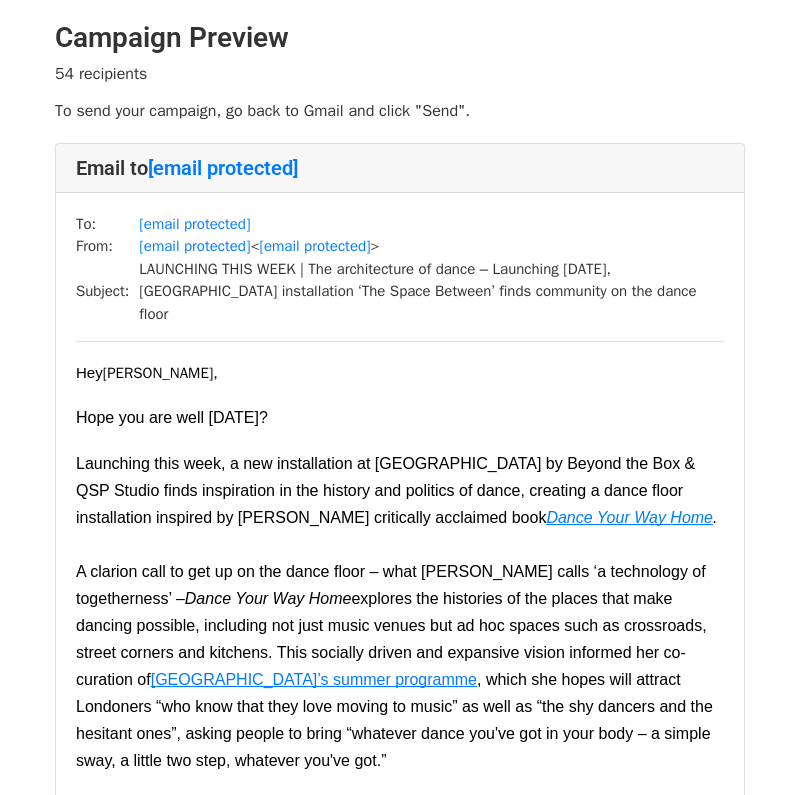 scroll, scrollTop: 0, scrollLeft: 0, axis: both 